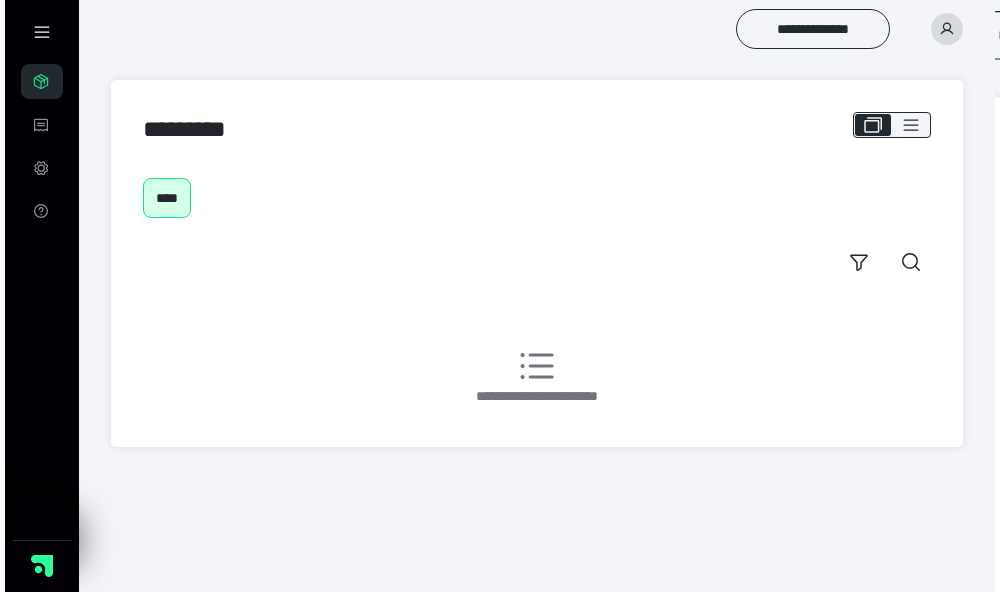 scroll, scrollTop: 0, scrollLeft: 0, axis: both 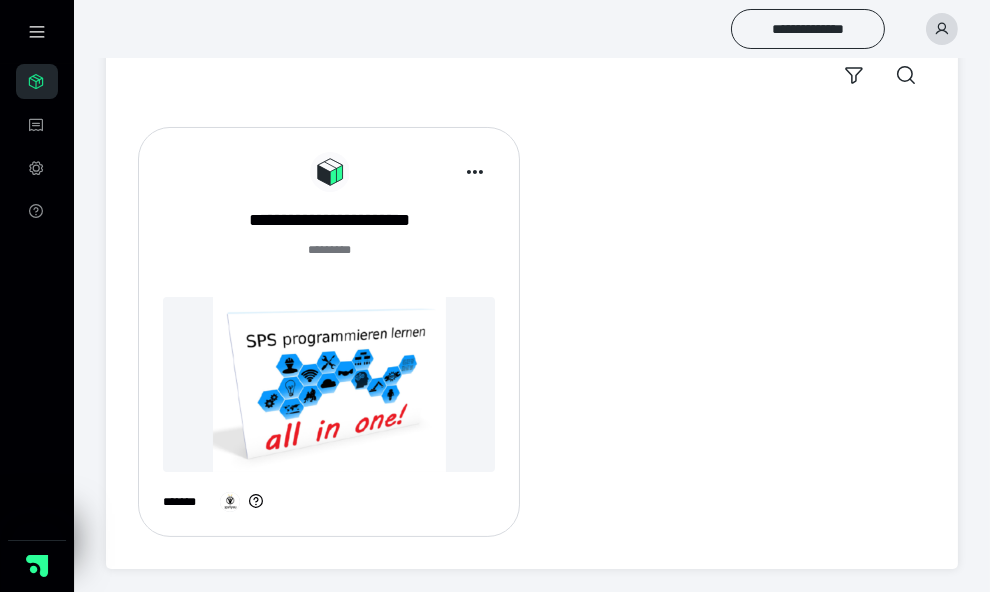 click at bounding box center [329, 384] 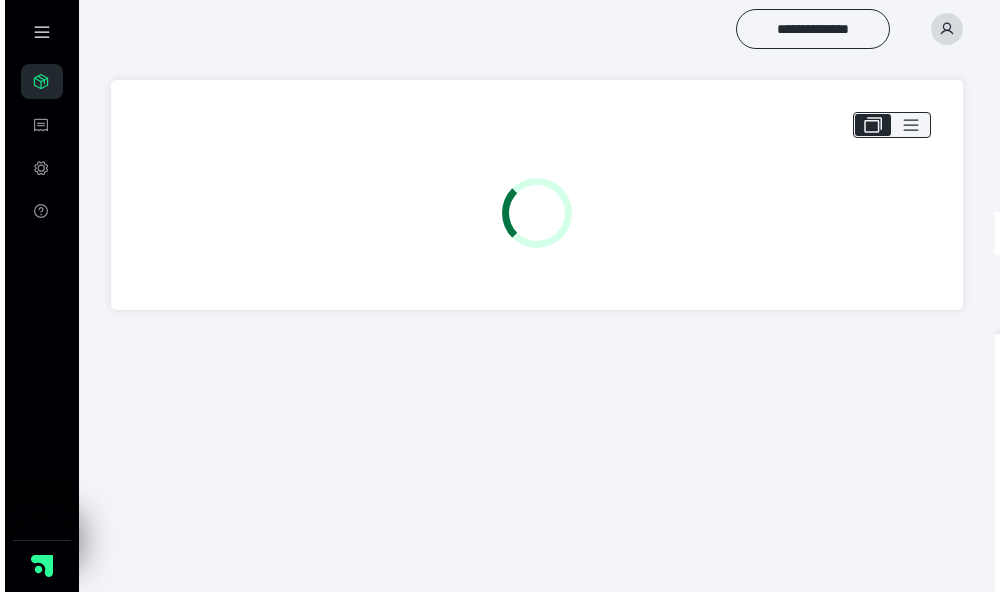 scroll, scrollTop: 0, scrollLeft: 0, axis: both 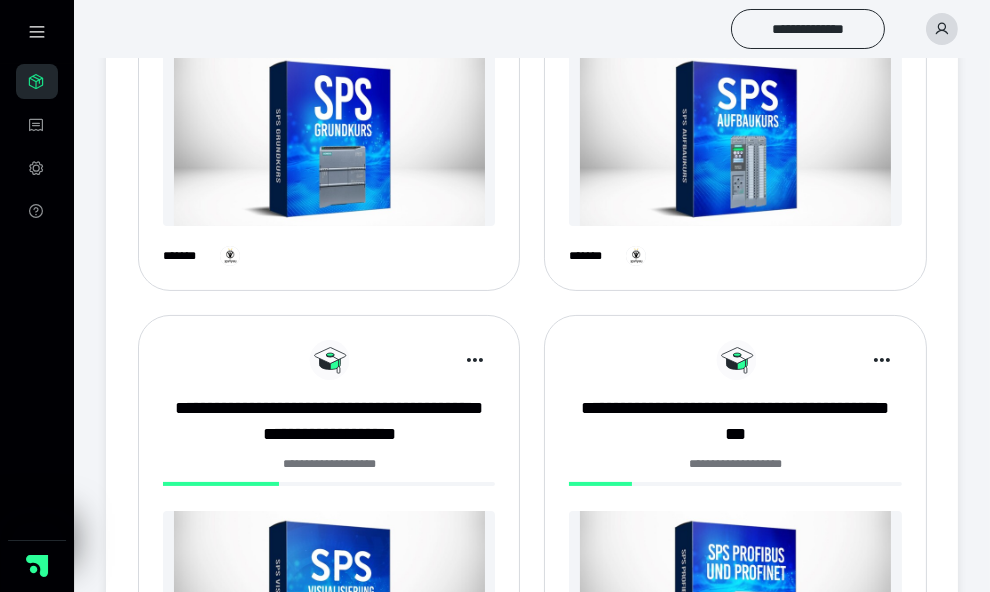 click at bounding box center [329, 138] 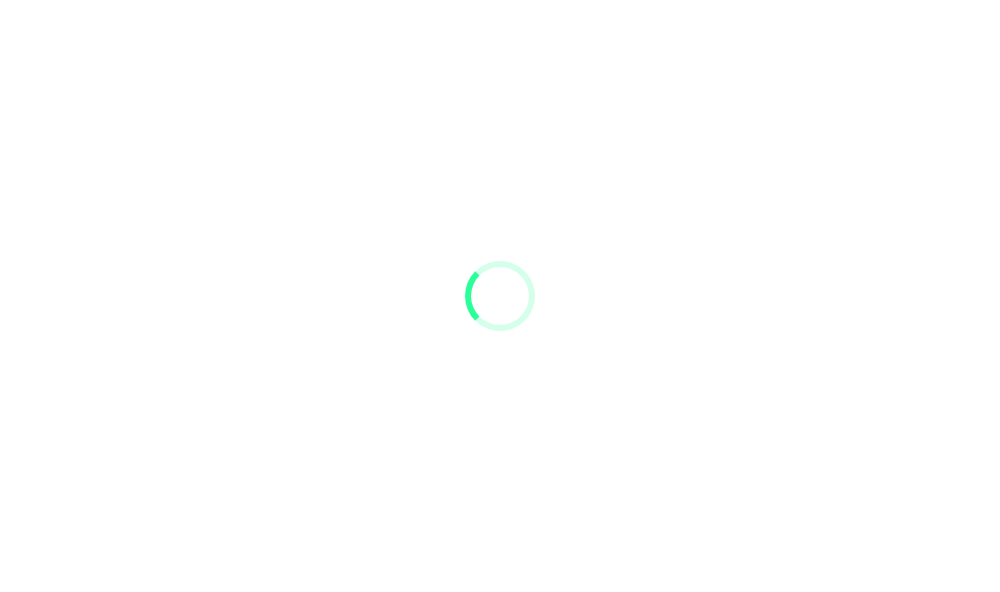 scroll, scrollTop: 0, scrollLeft: 0, axis: both 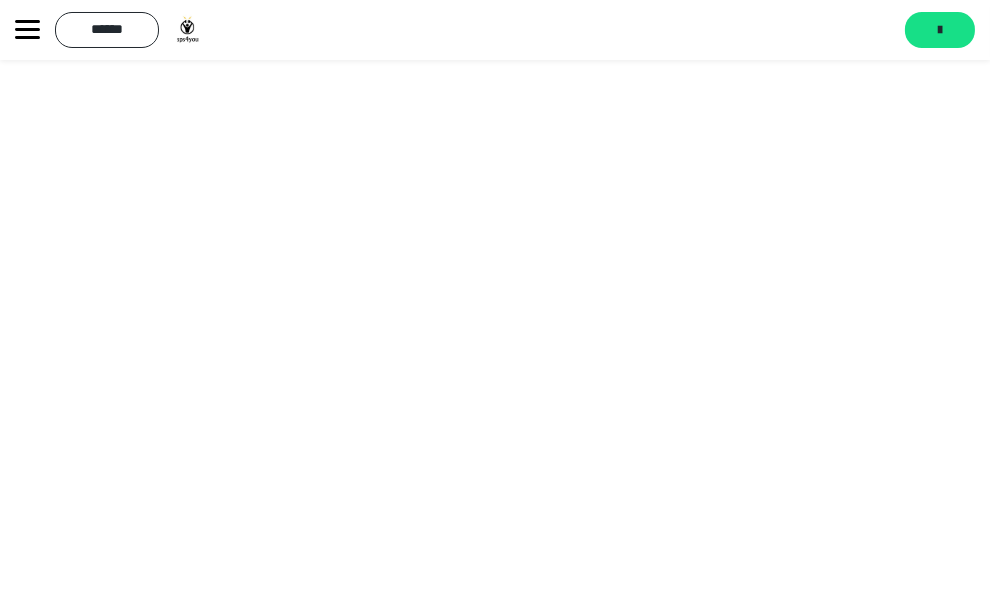 click on "**********" at bounding box center (0, 0) 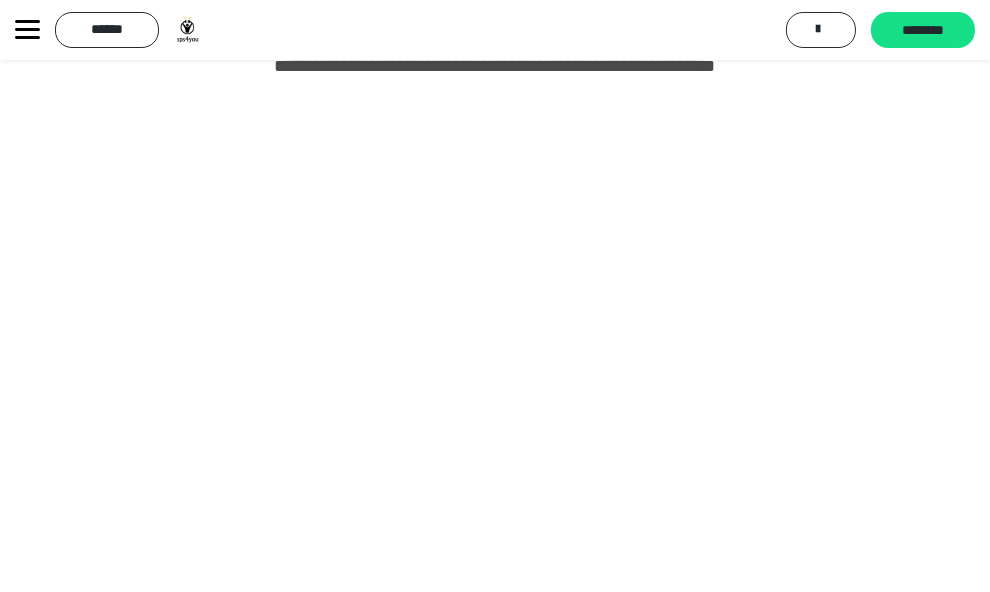 click on "**********" at bounding box center (0, 0) 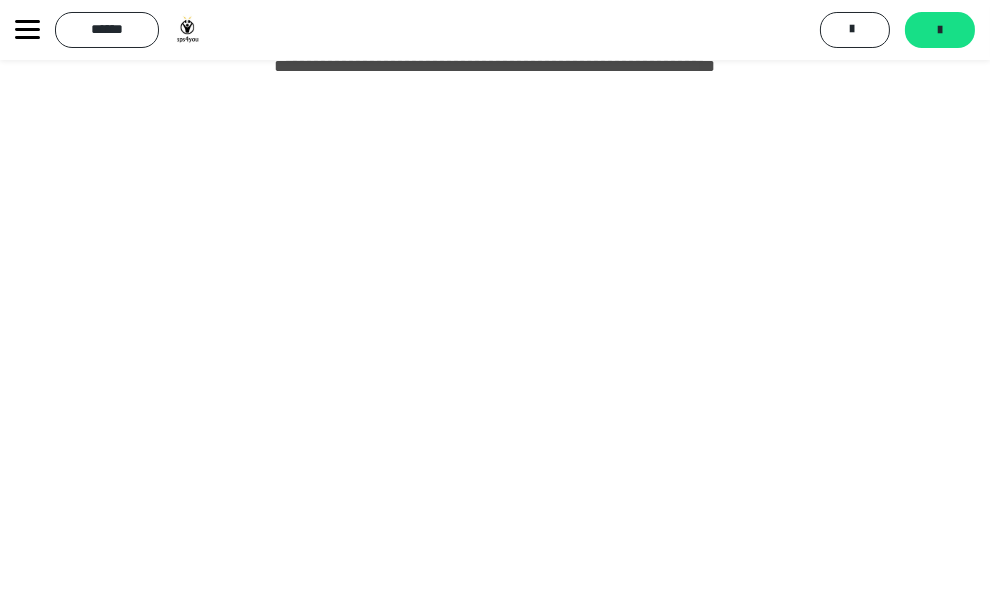 click on "**********" at bounding box center [0, 0] 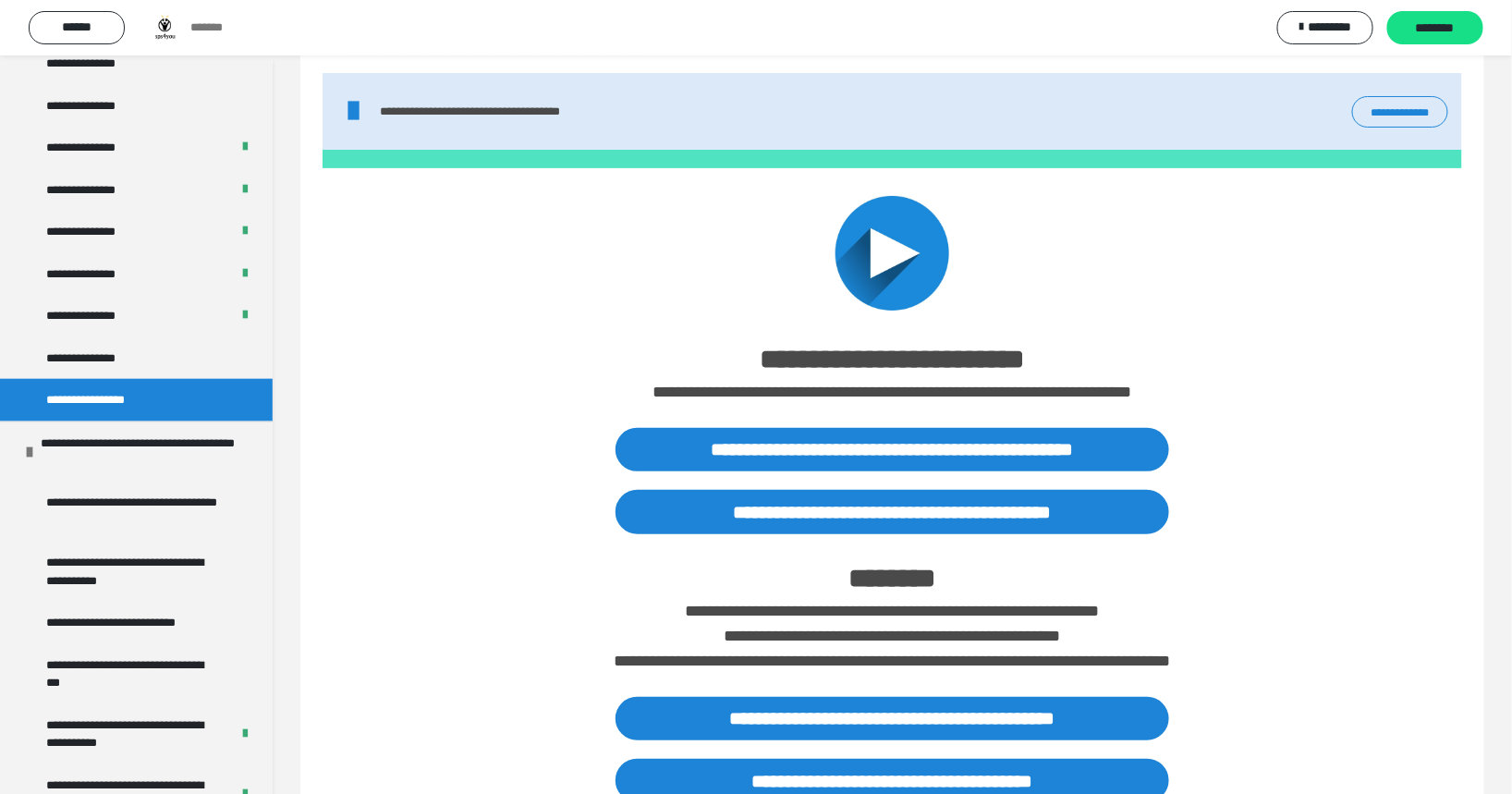 scroll, scrollTop: 2445, scrollLeft: 0, axis: vertical 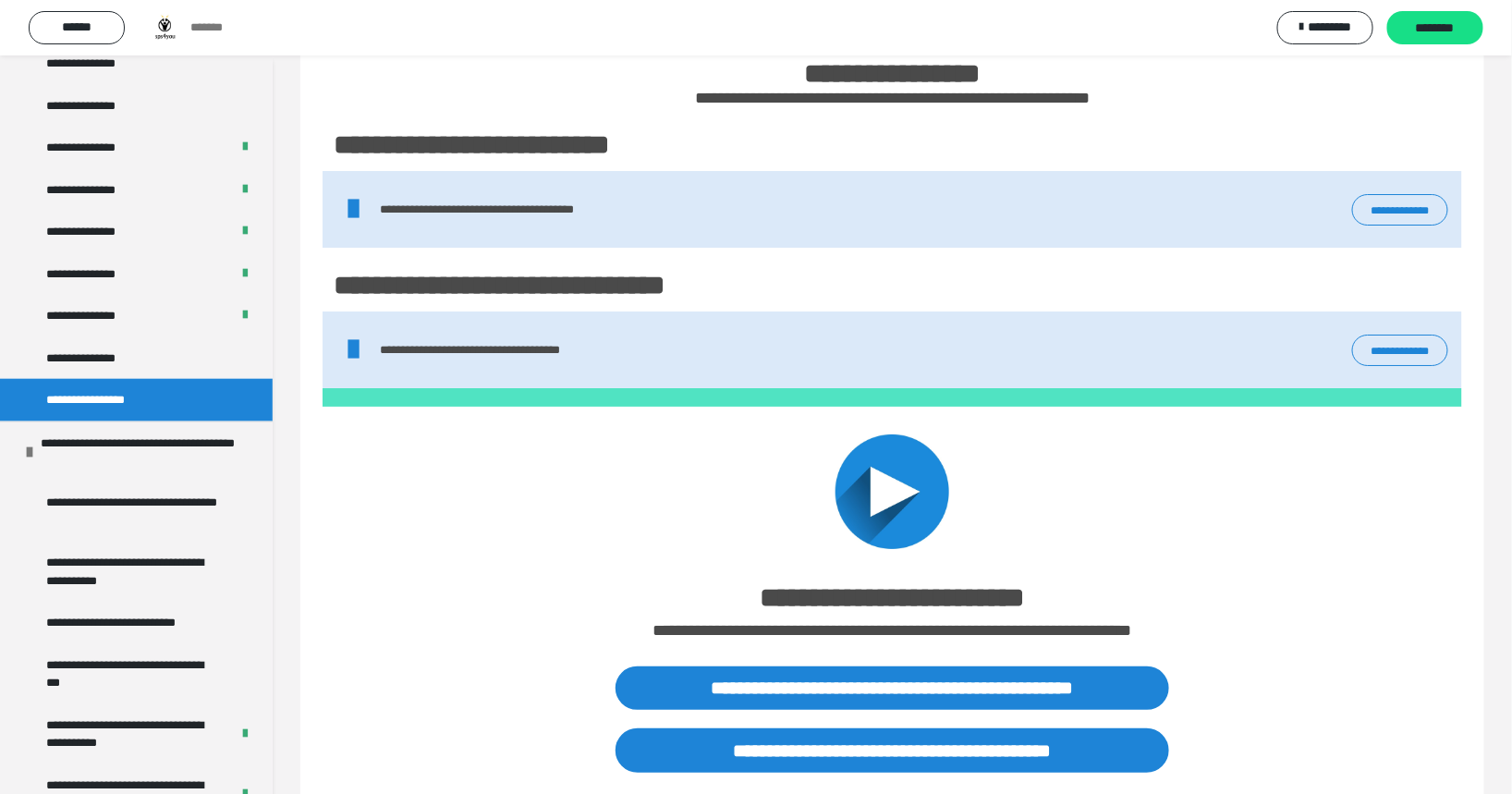 click on "**********" at bounding box center (1400, 210) 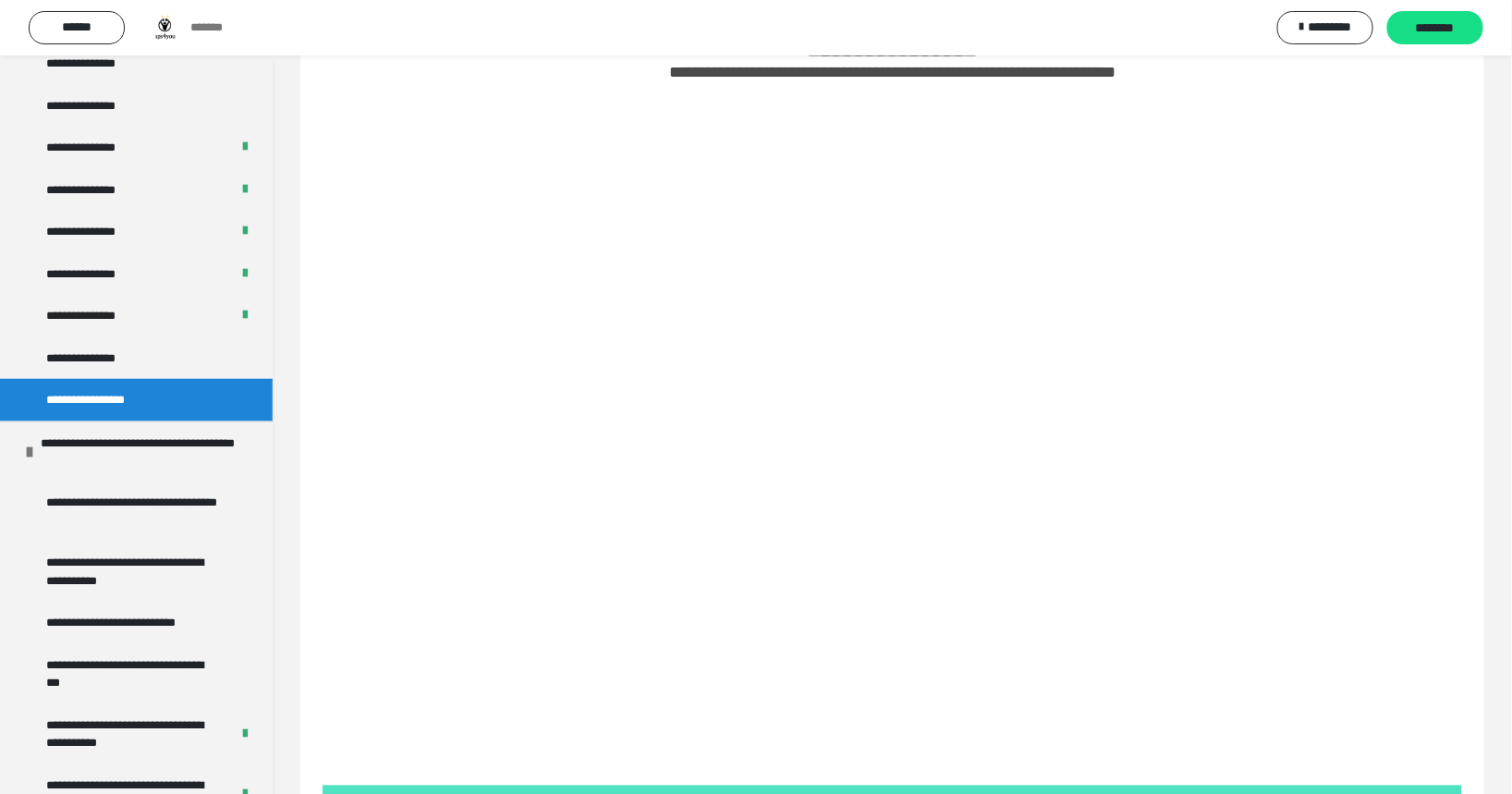 scroll, scrollTop: 1192, scrollLeft: 0, axis: vertical 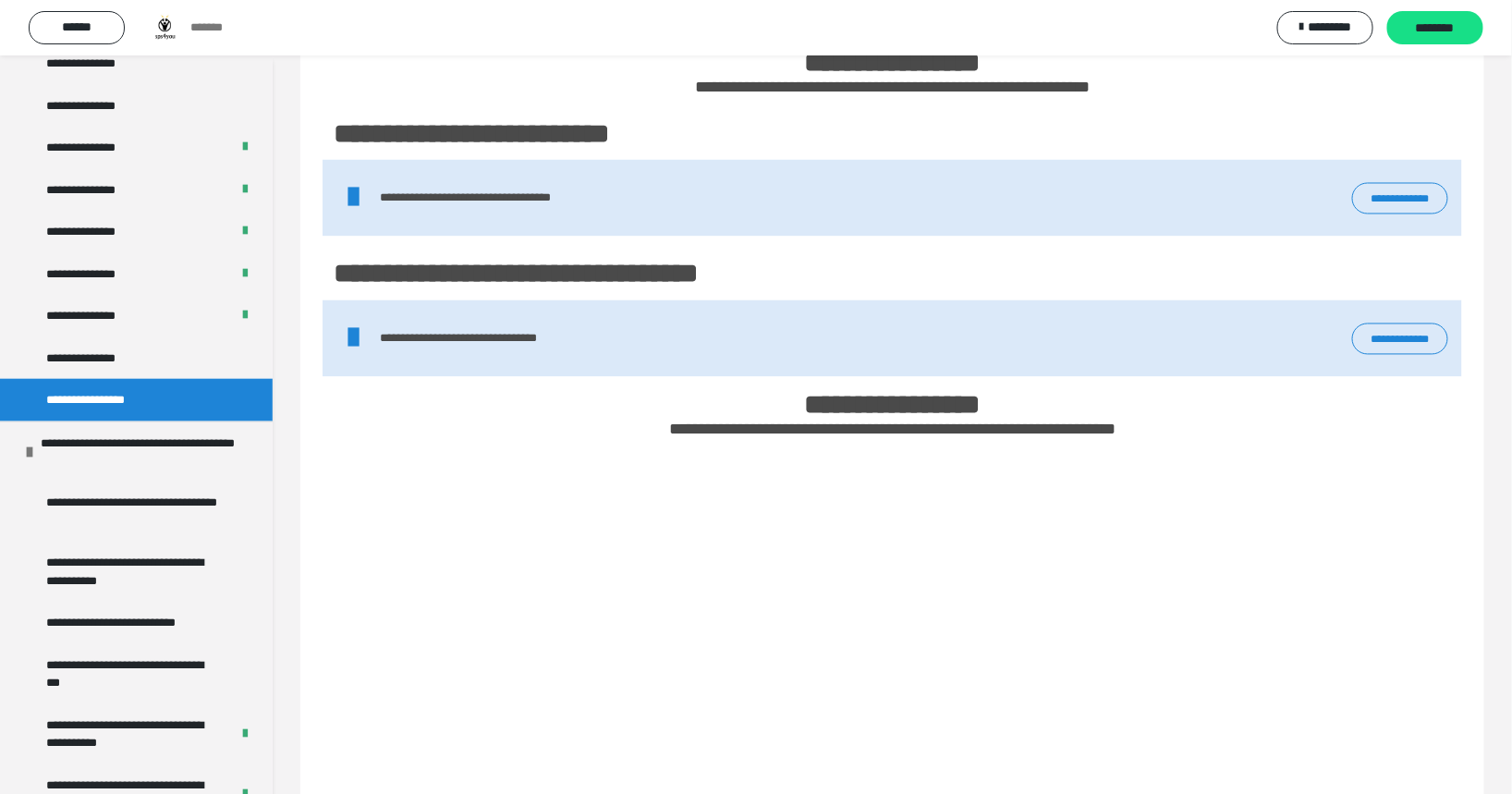 click on "**********" at bounding box center (1400, 339) 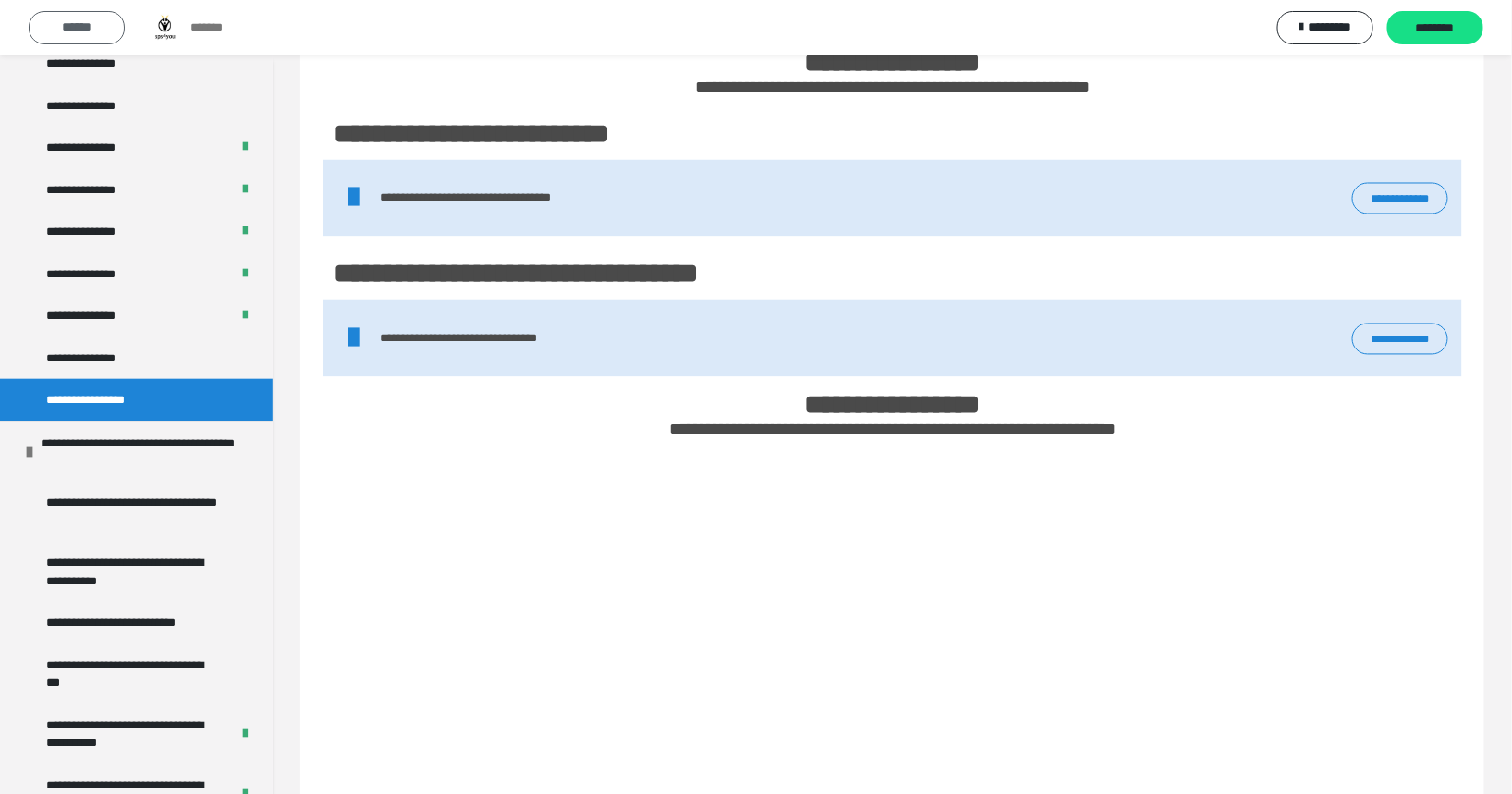 click on "******" at bounding box center [77, 27] 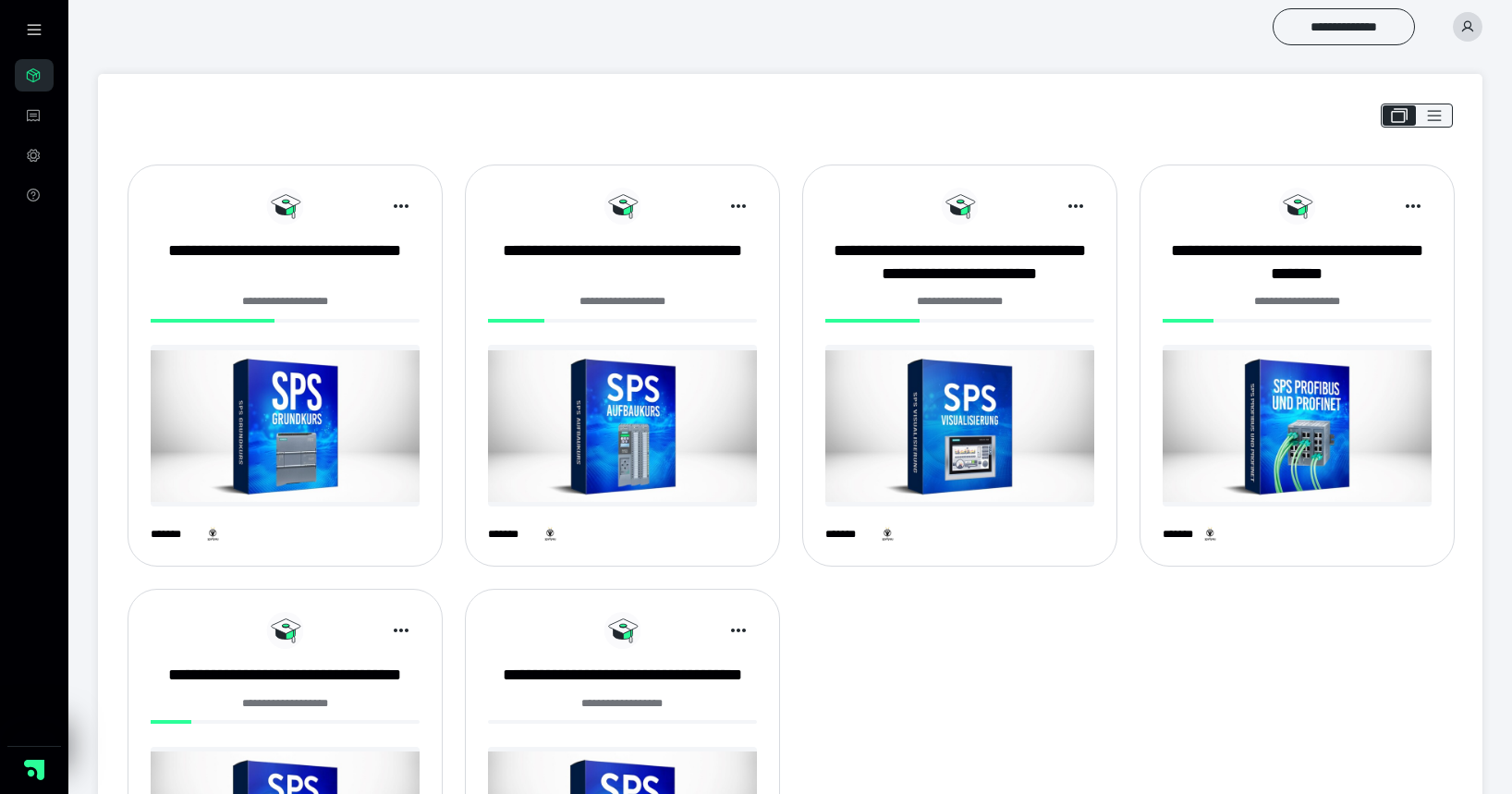 scroll, scrollTop: 248, scrollLeft: 0, axis: vertical 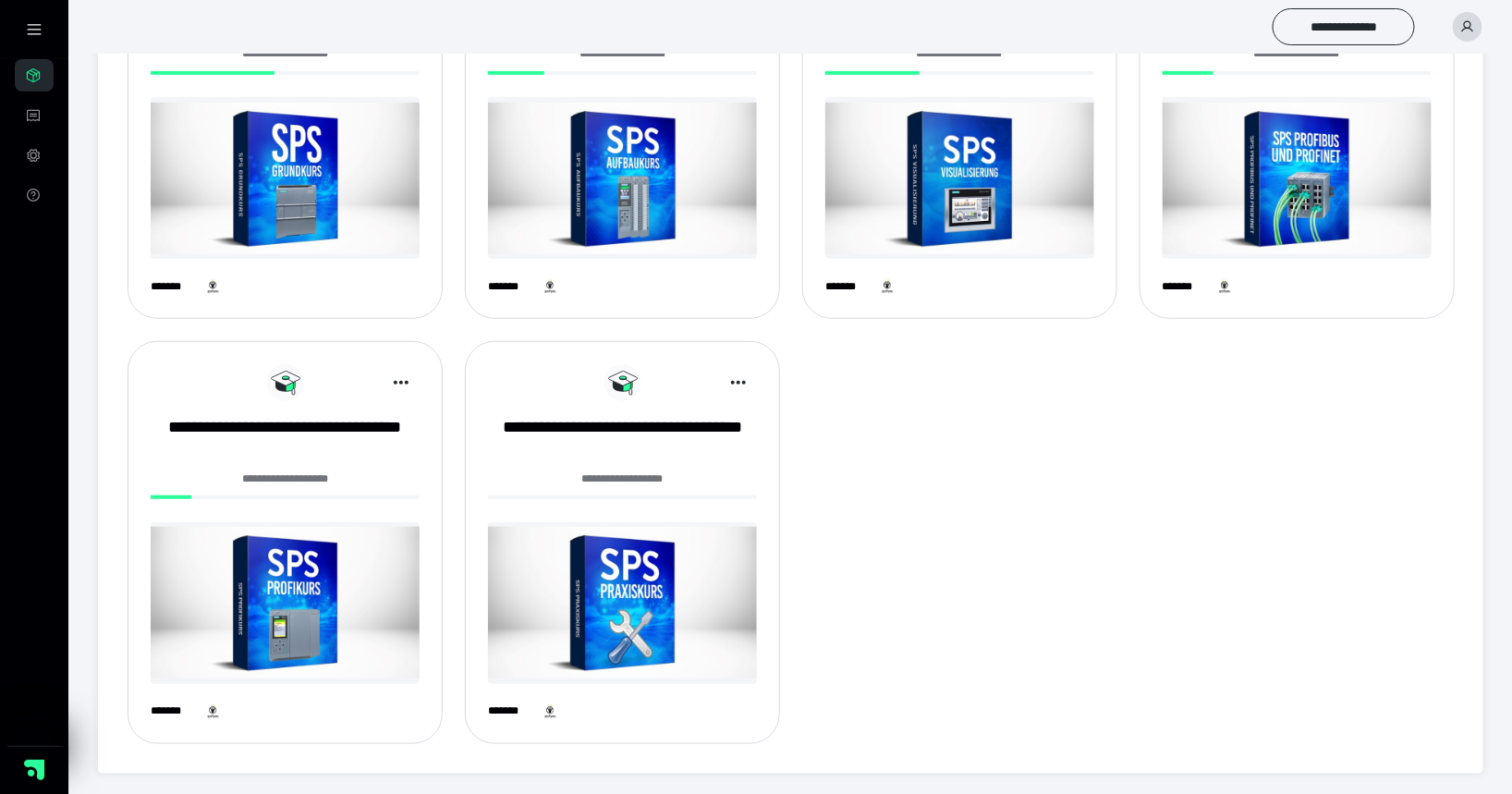 click at bounding box center (622, 177) 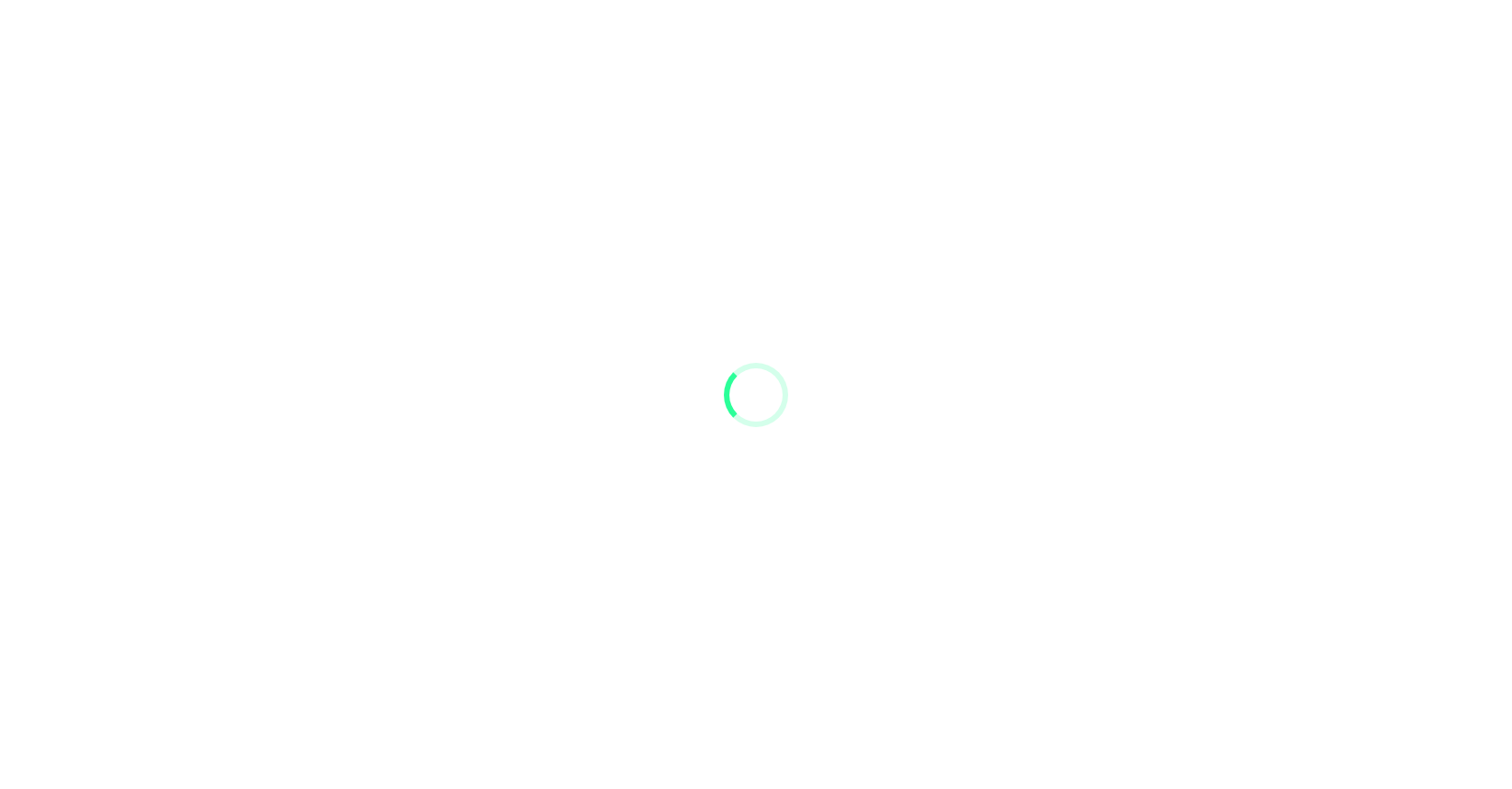 scroll, scrollTop: 0, scrollLeft: 0, axis: both 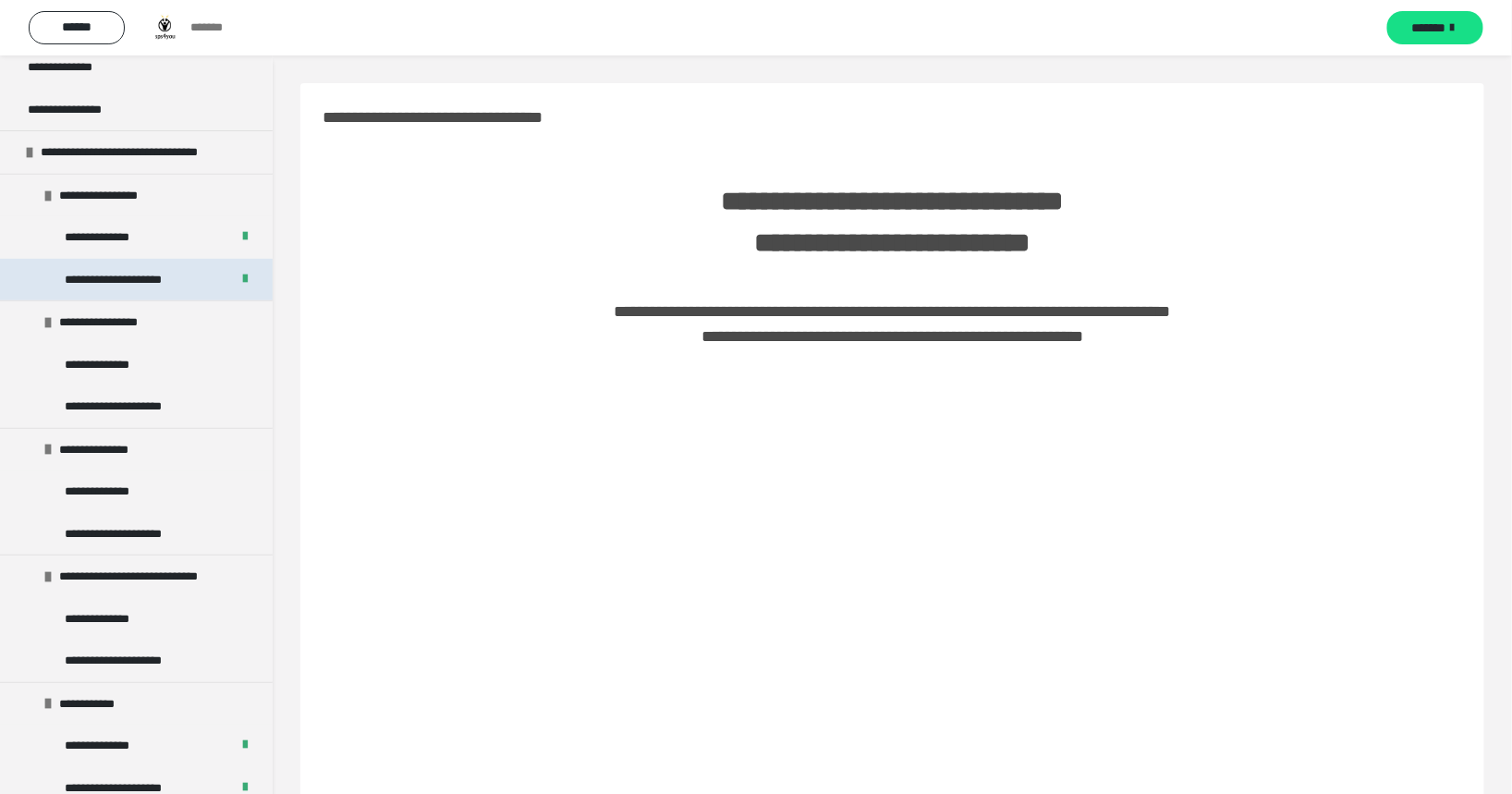 click on "**********" at bounding box center (129, 279) 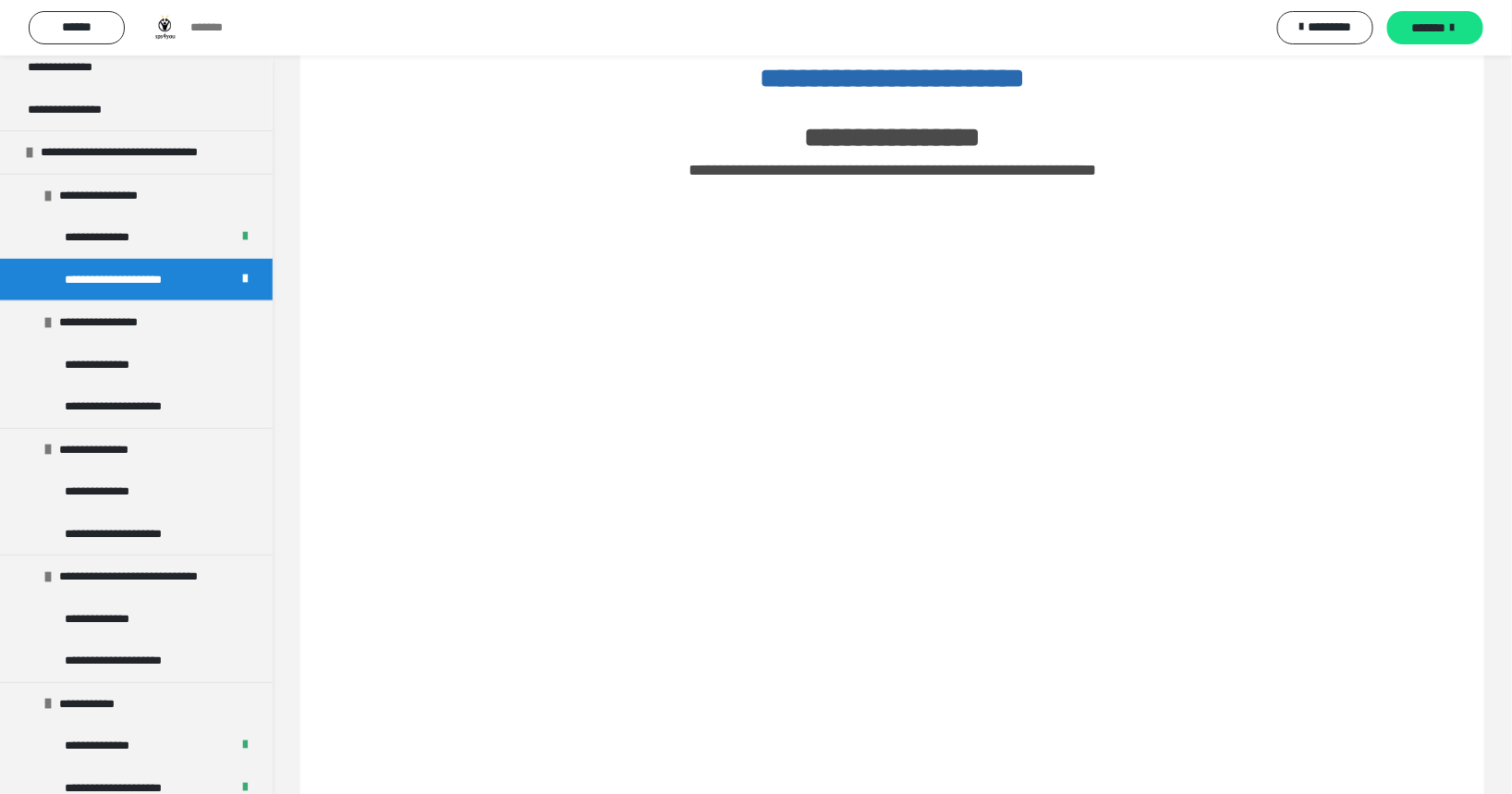scroll, scrollTop: 238, scrollLeft: 0, axis: vertical 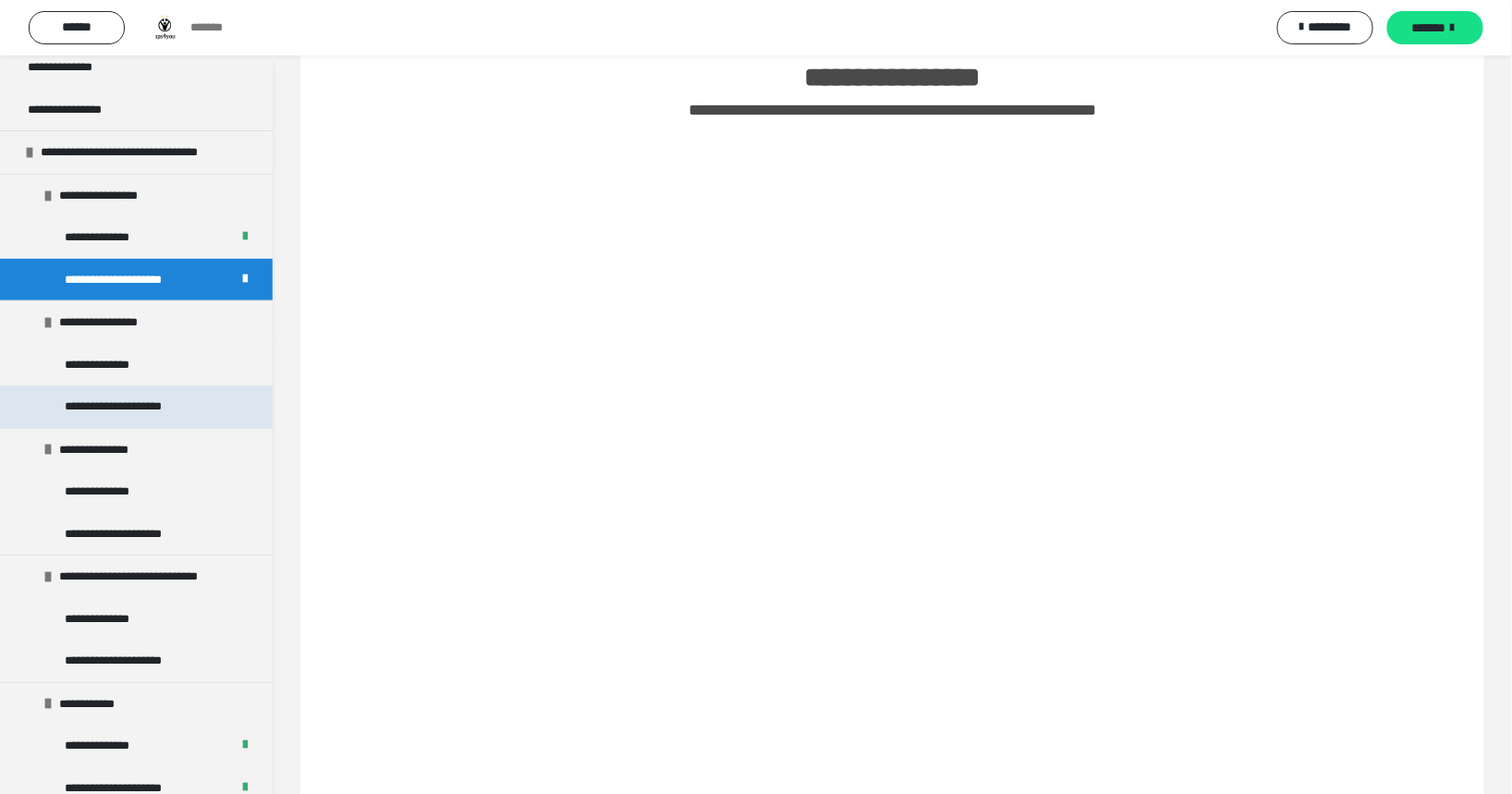 click on "**********" at bounding box center (130, 406) 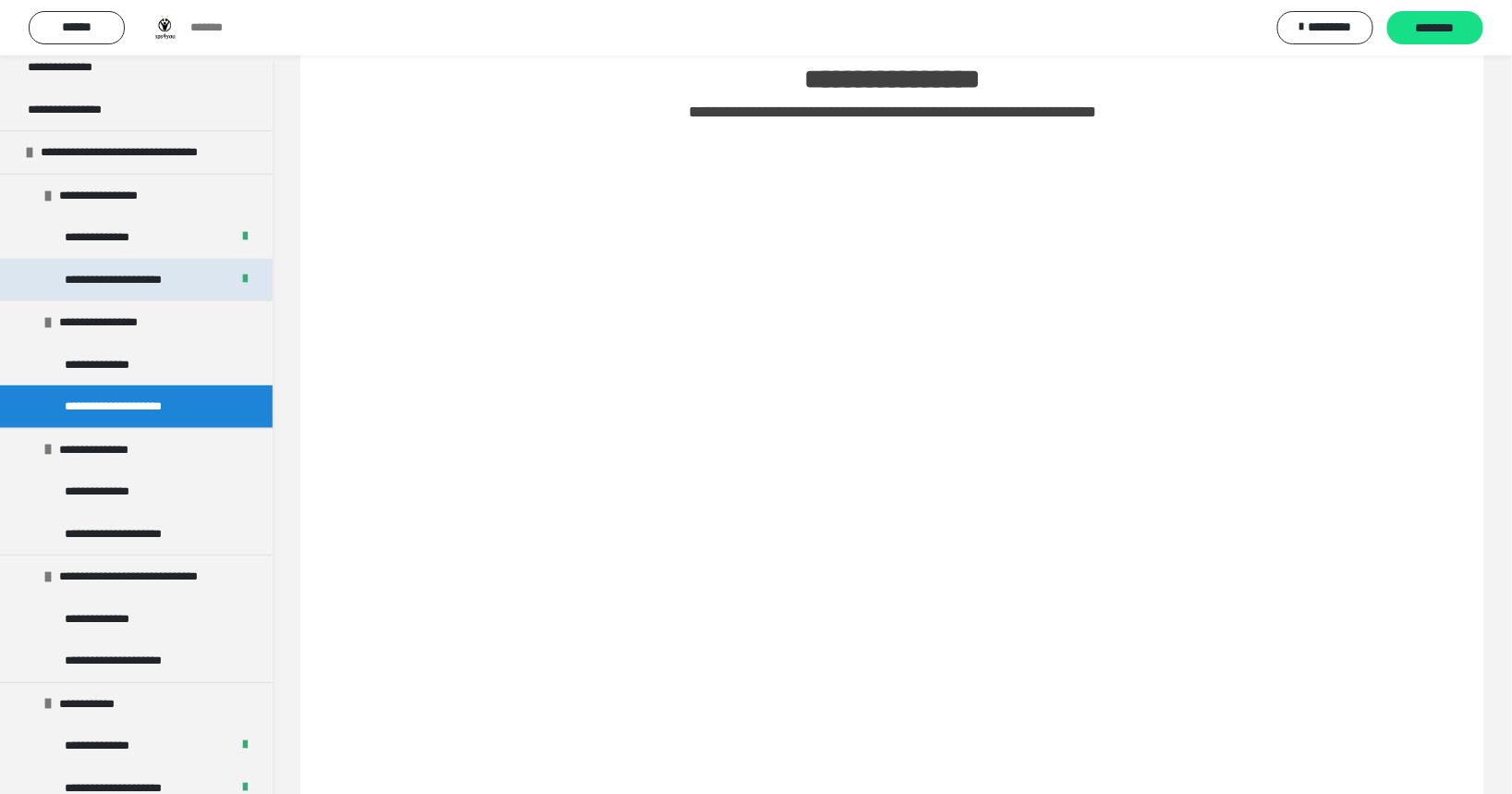 click on "**********" at bounding box center [129, 279] 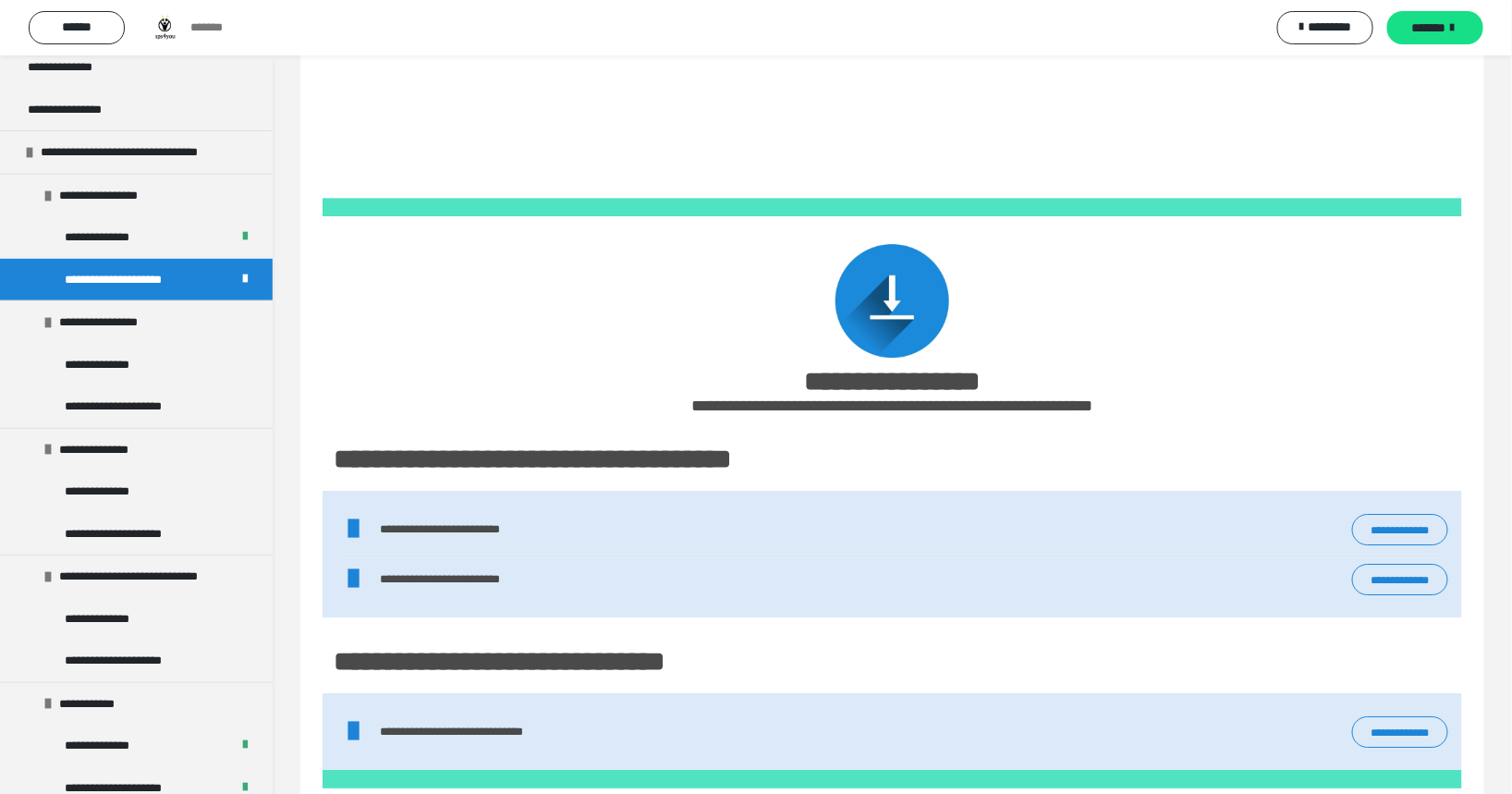 scroll, scrollTop: 2358, scrollLeft: 0, axis: vertical 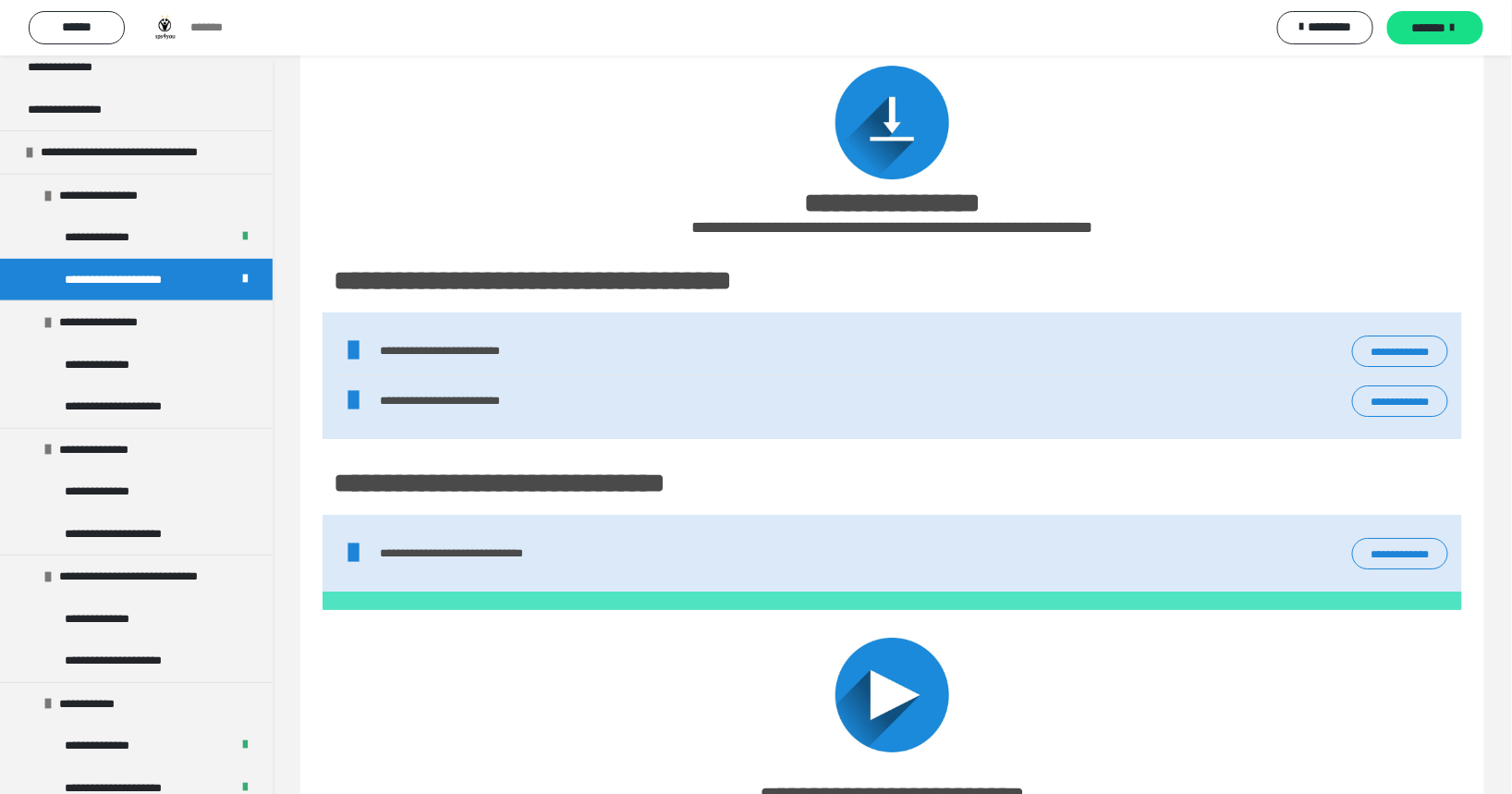 click on "**********" at bounding box center [1400, 351] 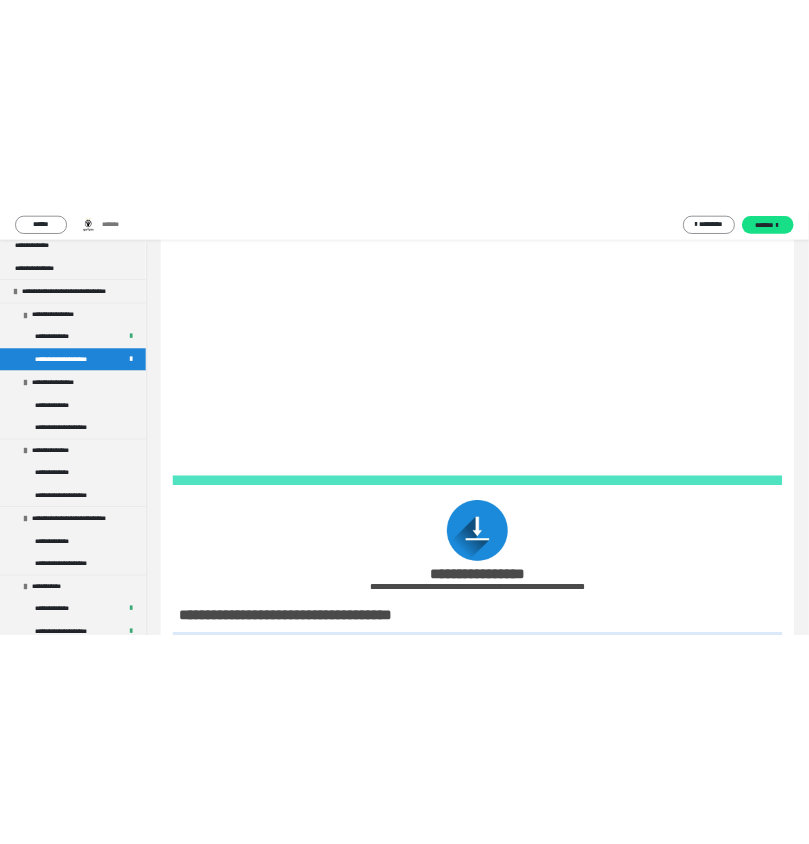 scroll, scrollTop: 1906, scrollLeft: 0, axis: vertical 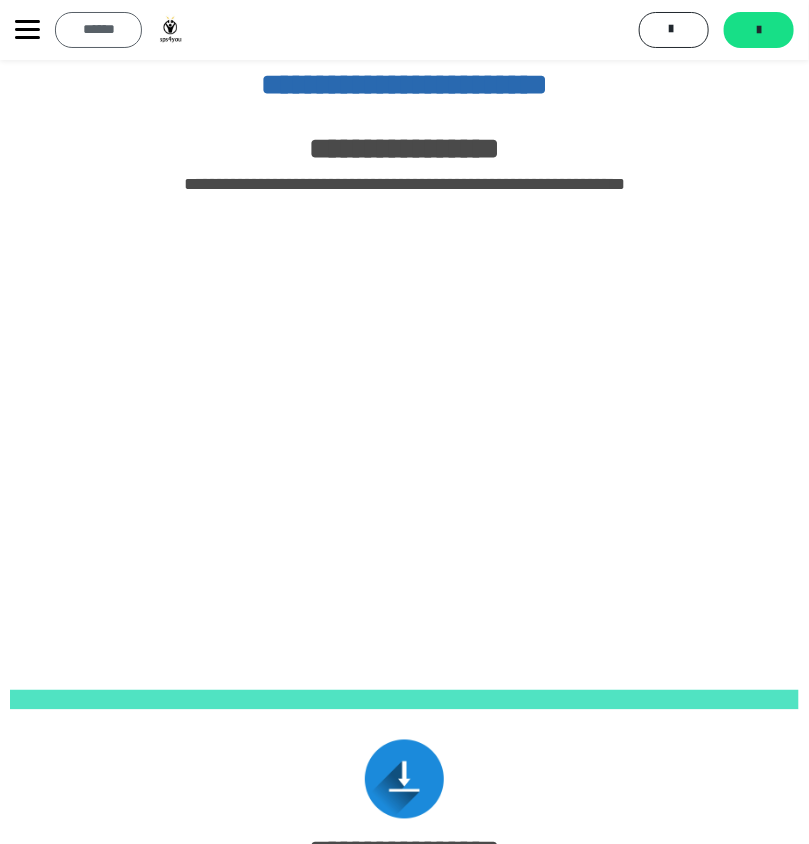 click on "******" at bounding box center (98, 29) 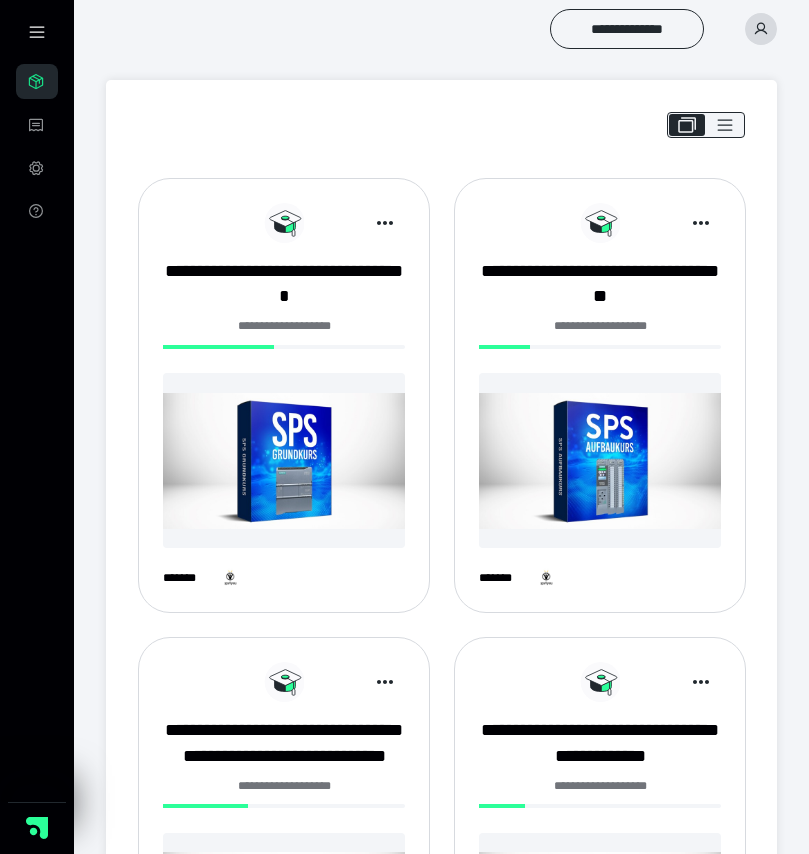 scroll, scrollTop: 267, scrollLeft: 0, axis: vertical 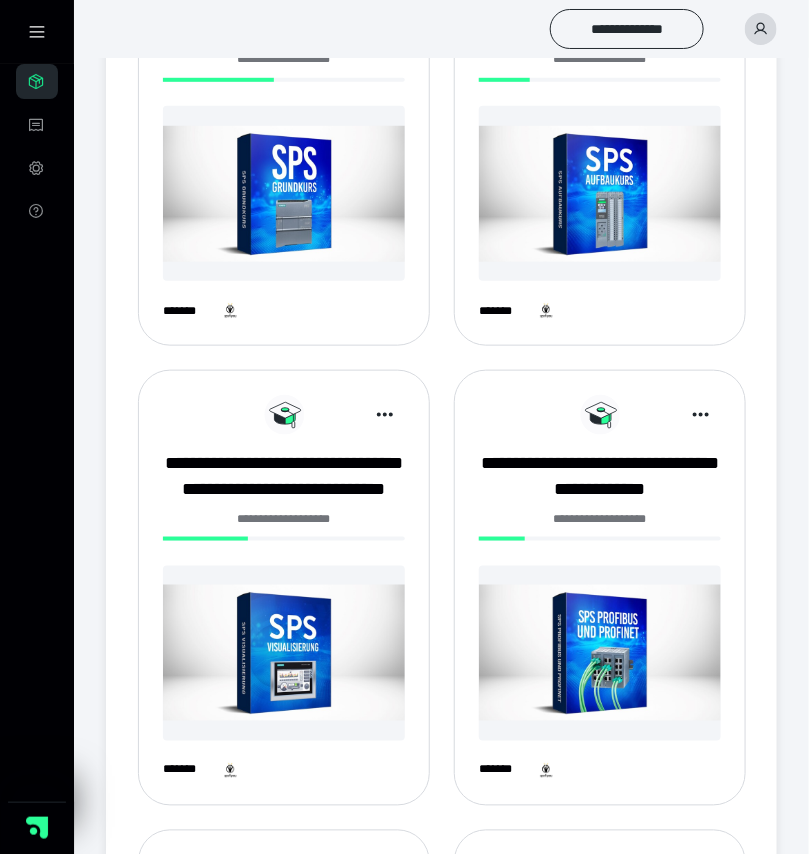 click at bounding box center (600, 193) 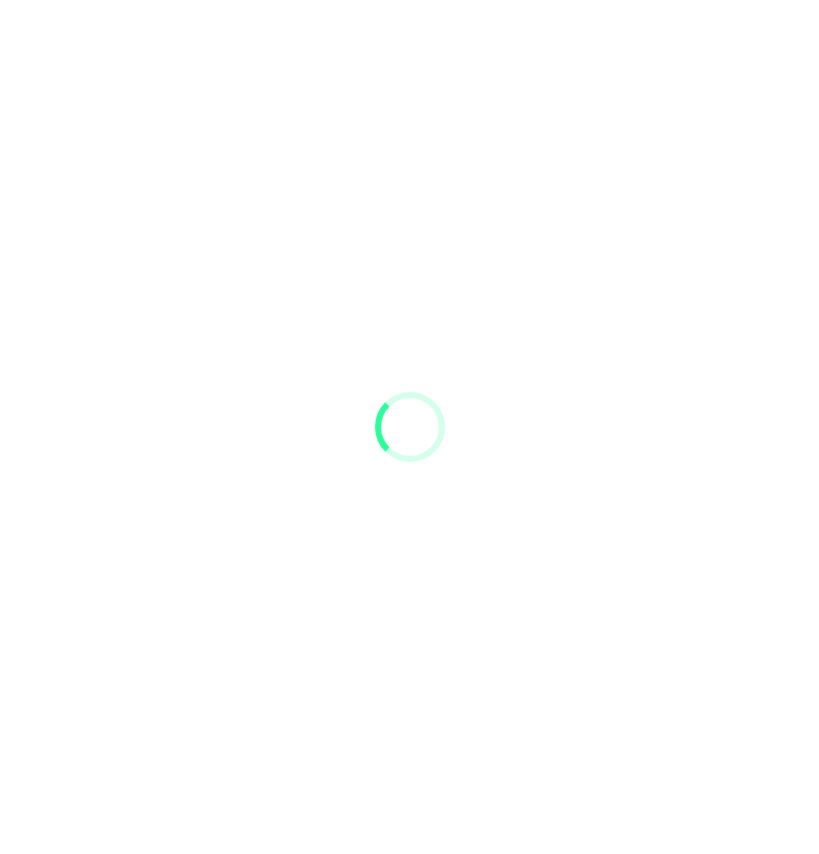 scroll, scrollTop: 0, scrollLeft: 0, axis: both 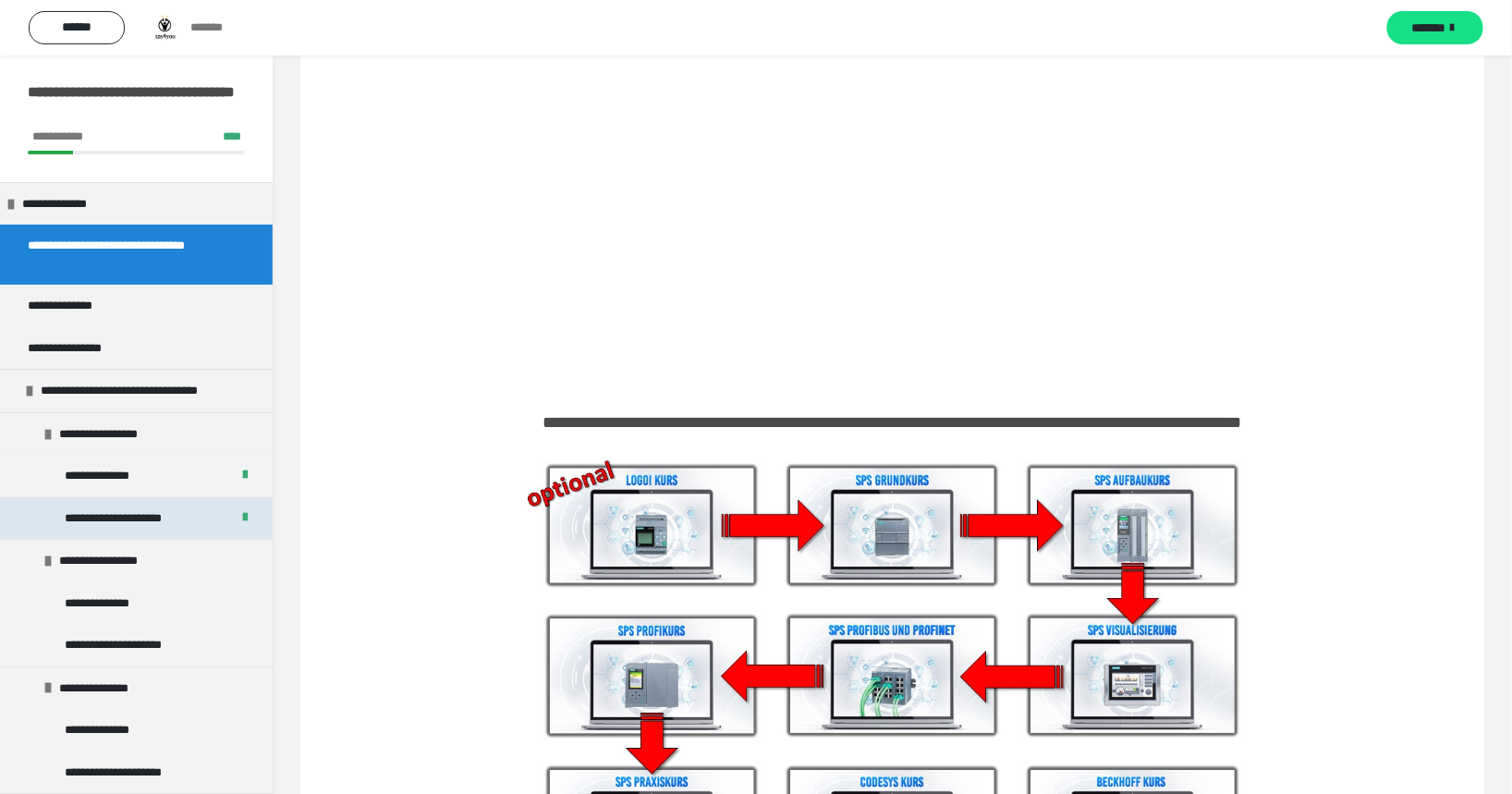 click on "**********" at bounding box center [129, 518] 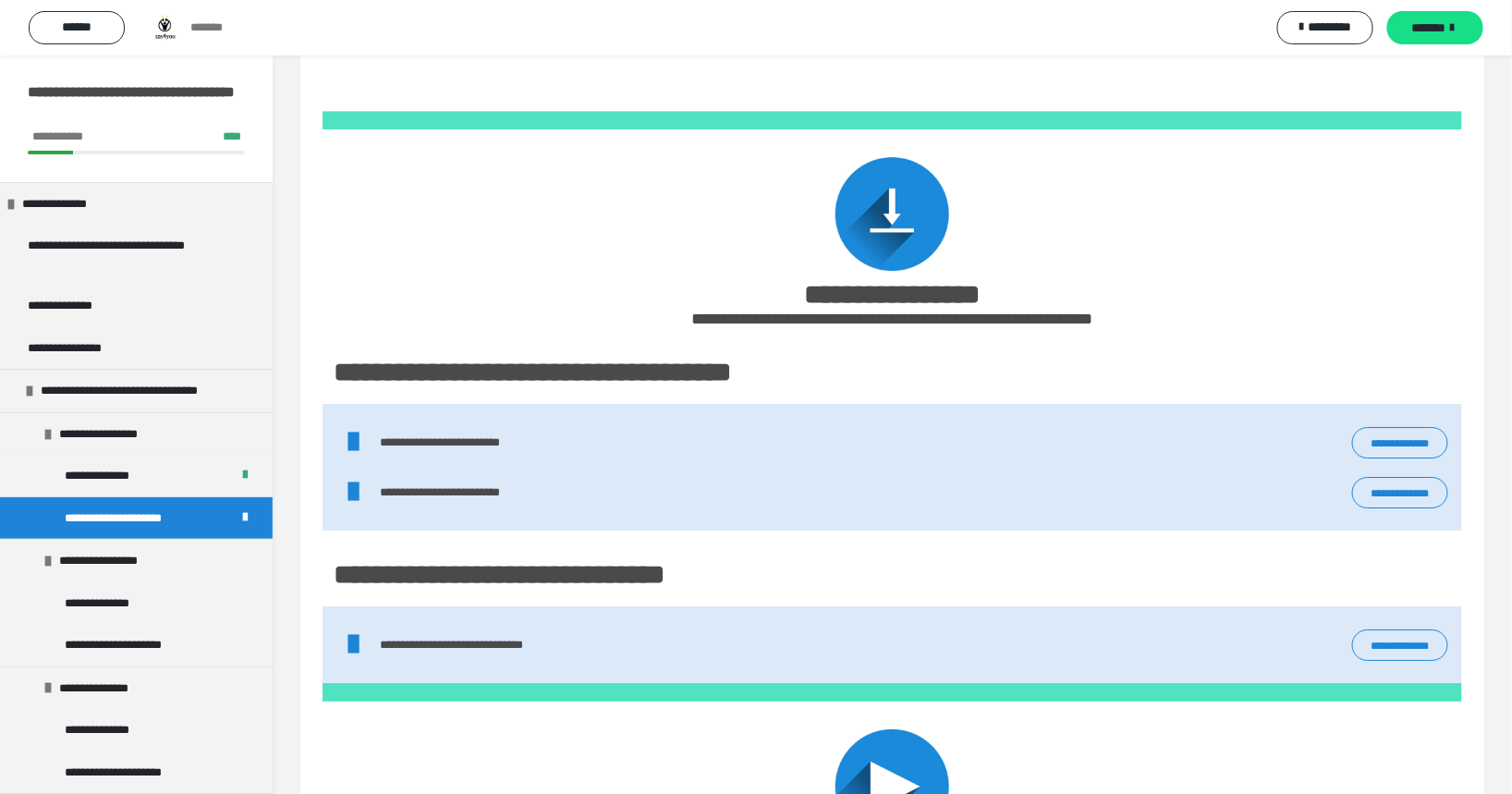 scroll, scrollTop: 2266, scrollLeft: 0, axis: vertical 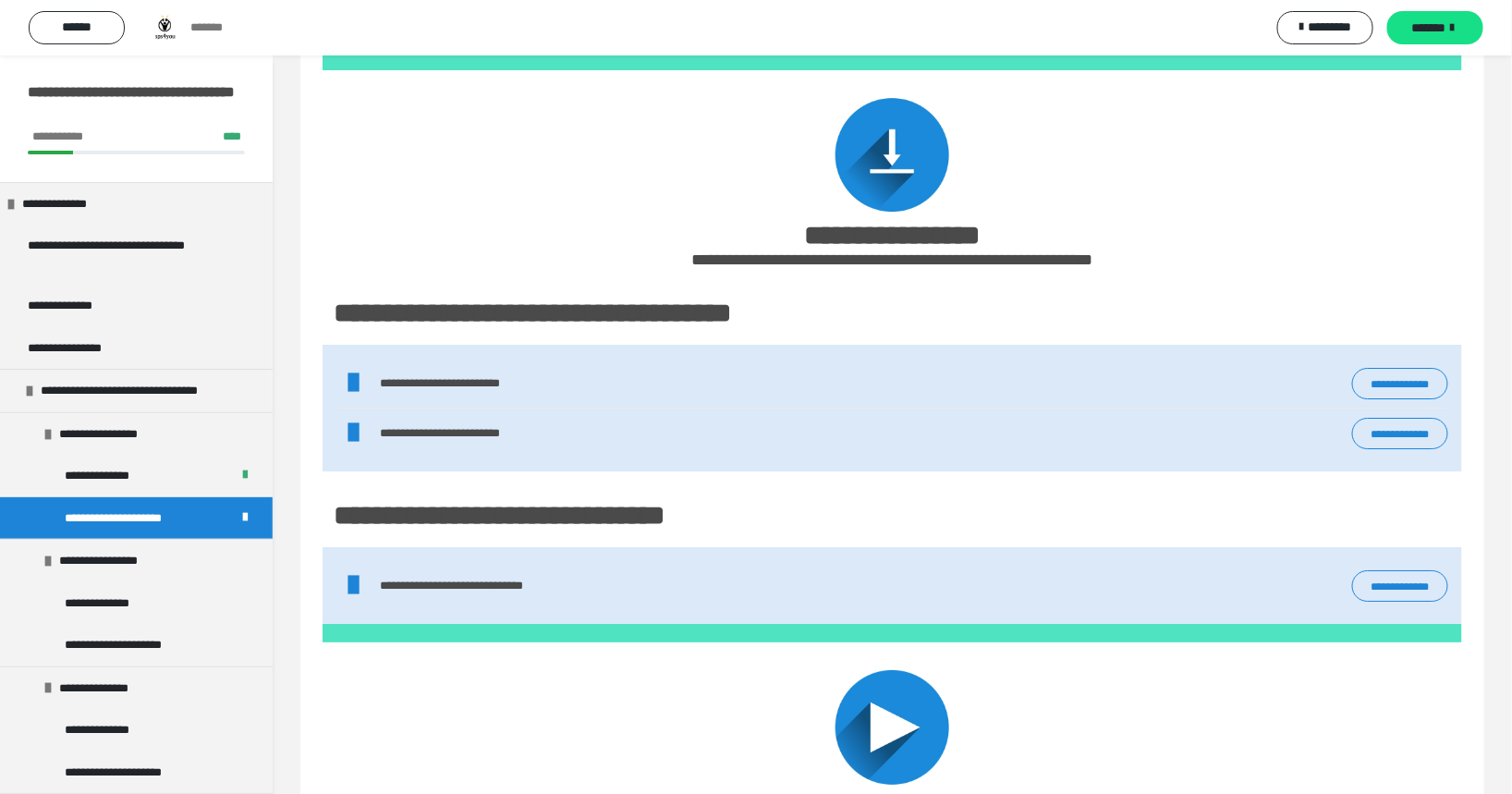 click on "**********" at bounding box center [1400, 586] 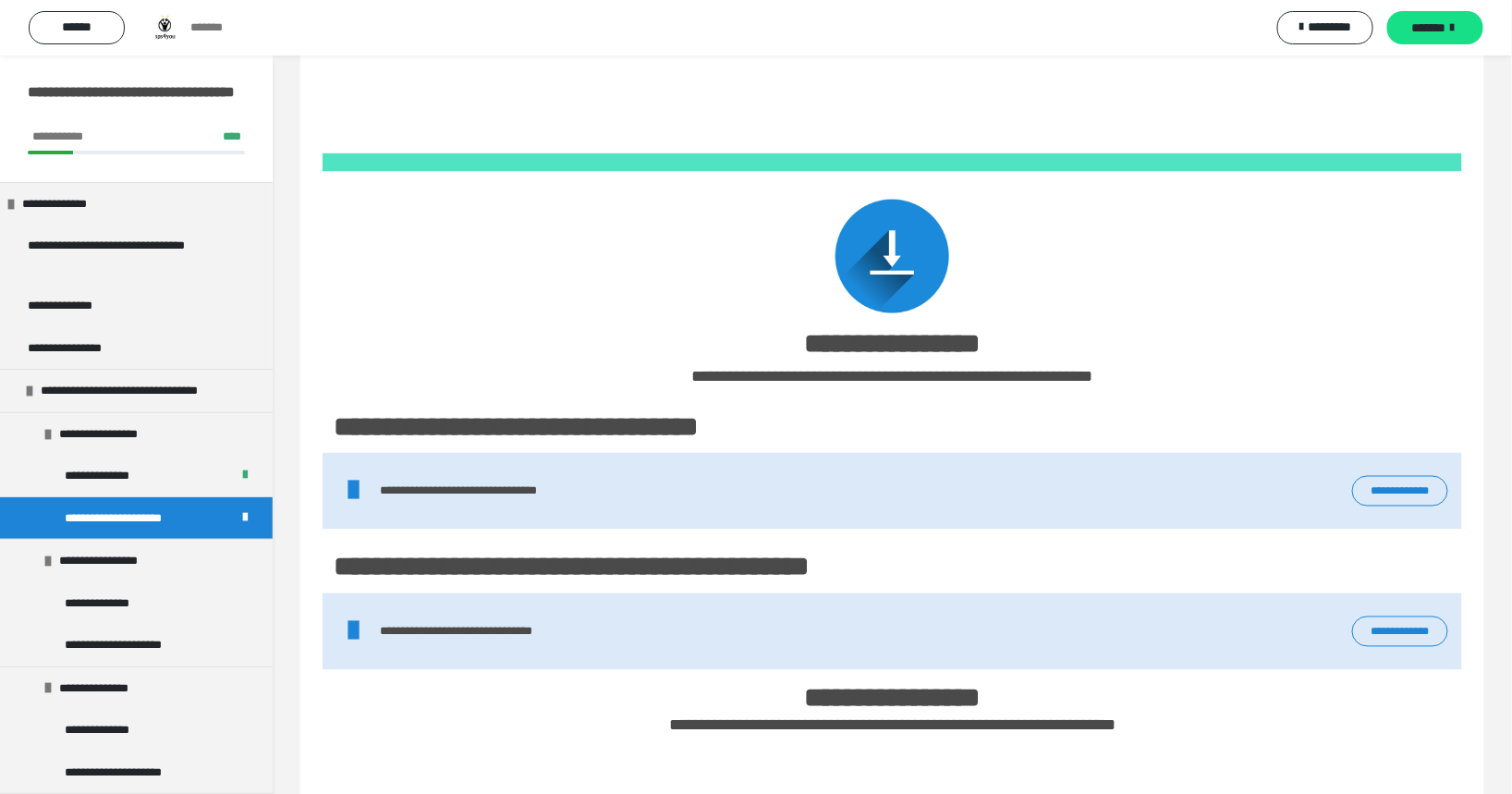 scroll, scrollTop: 1013, scrollLeft: 0, axis: vertical 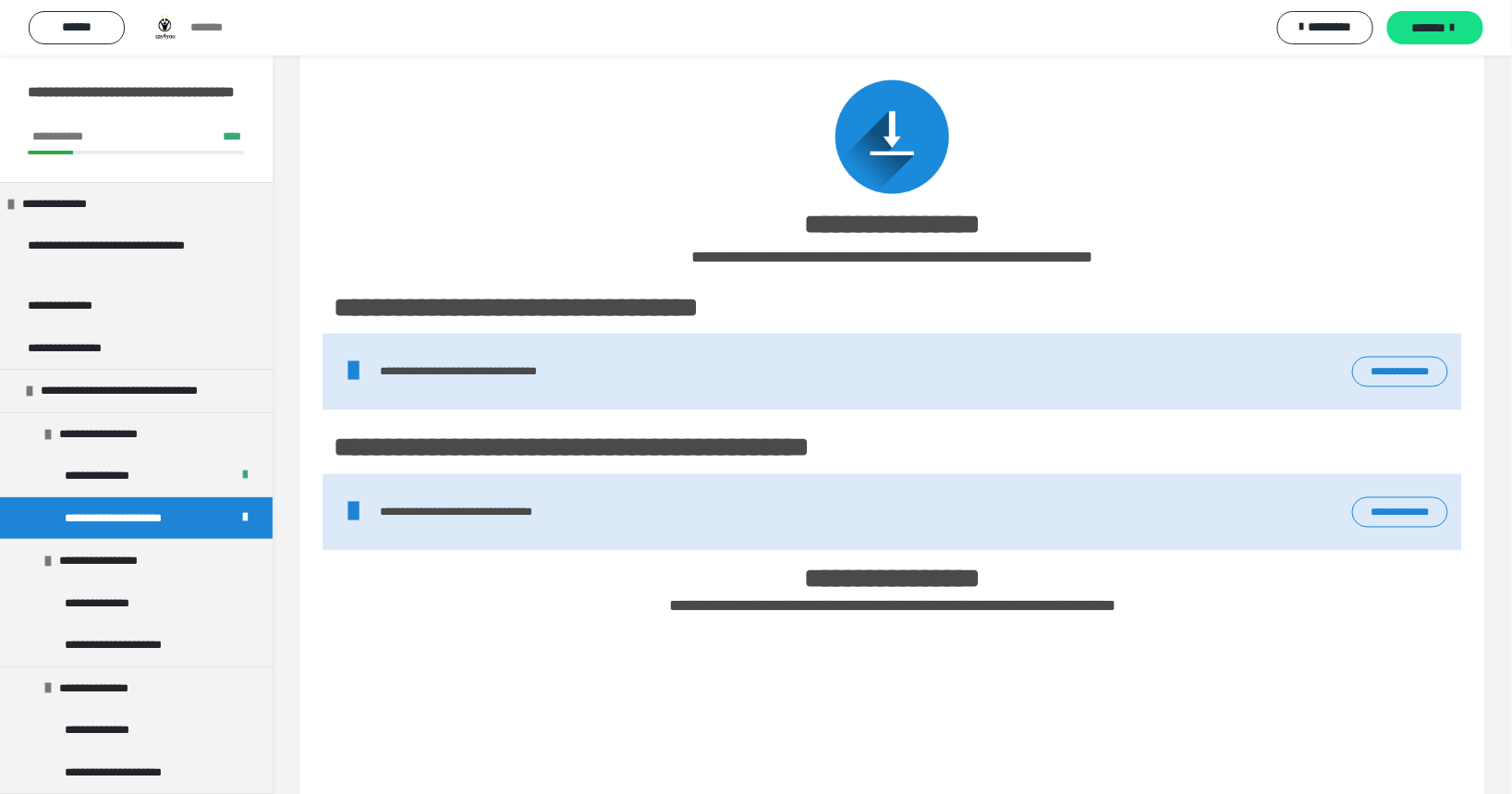 click on "**********" at bounding box center [1400, 373] 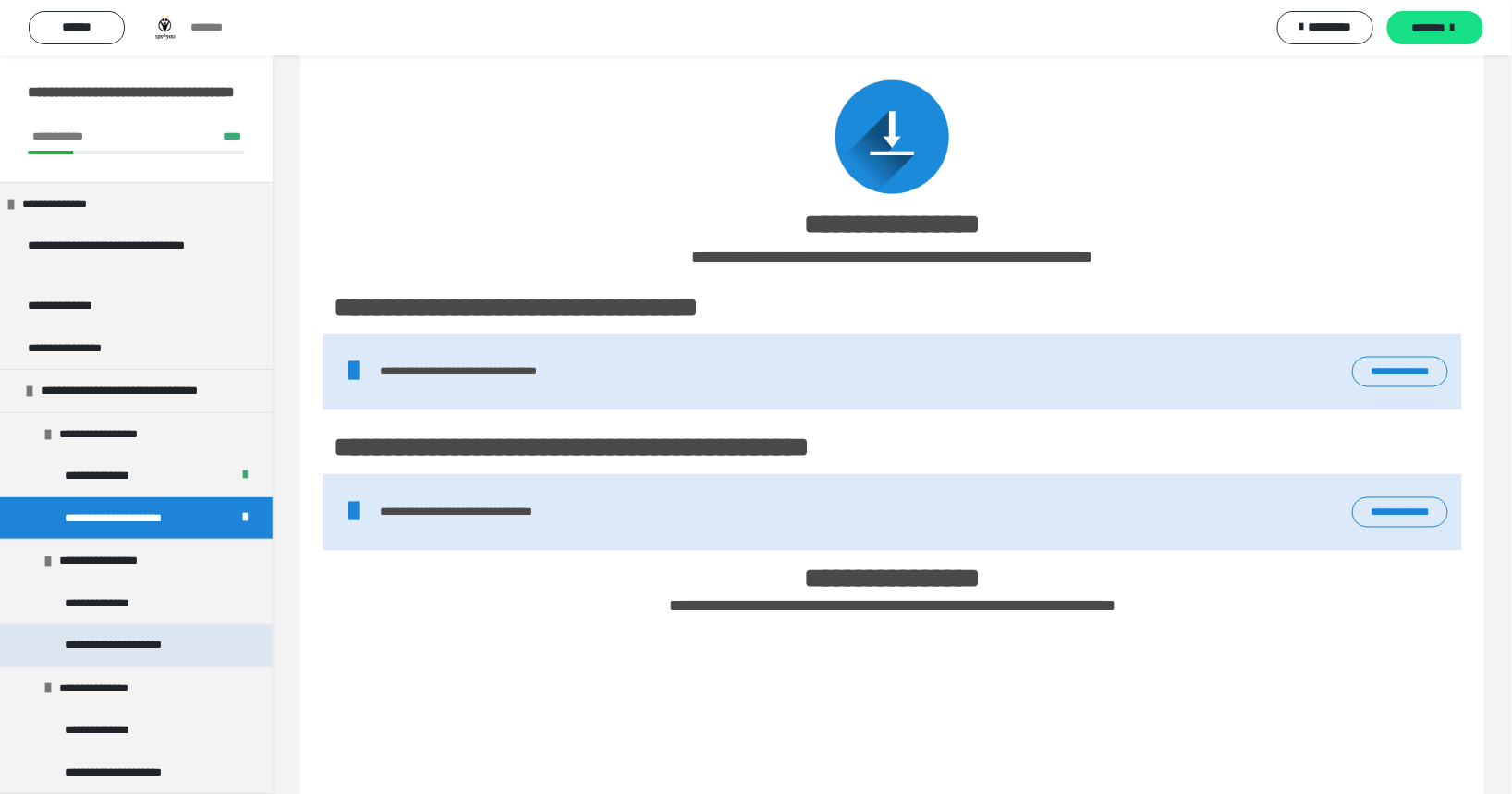 click on "**********" at bounding box center (130, 644) 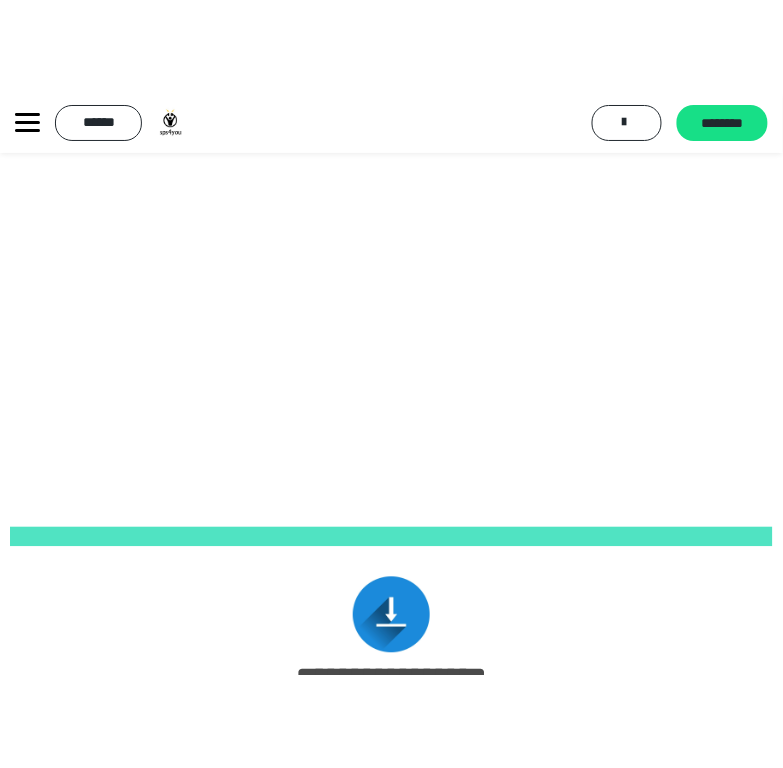scroll, scrollTop: 1419, scrollLeft: 0, axis: vertical 